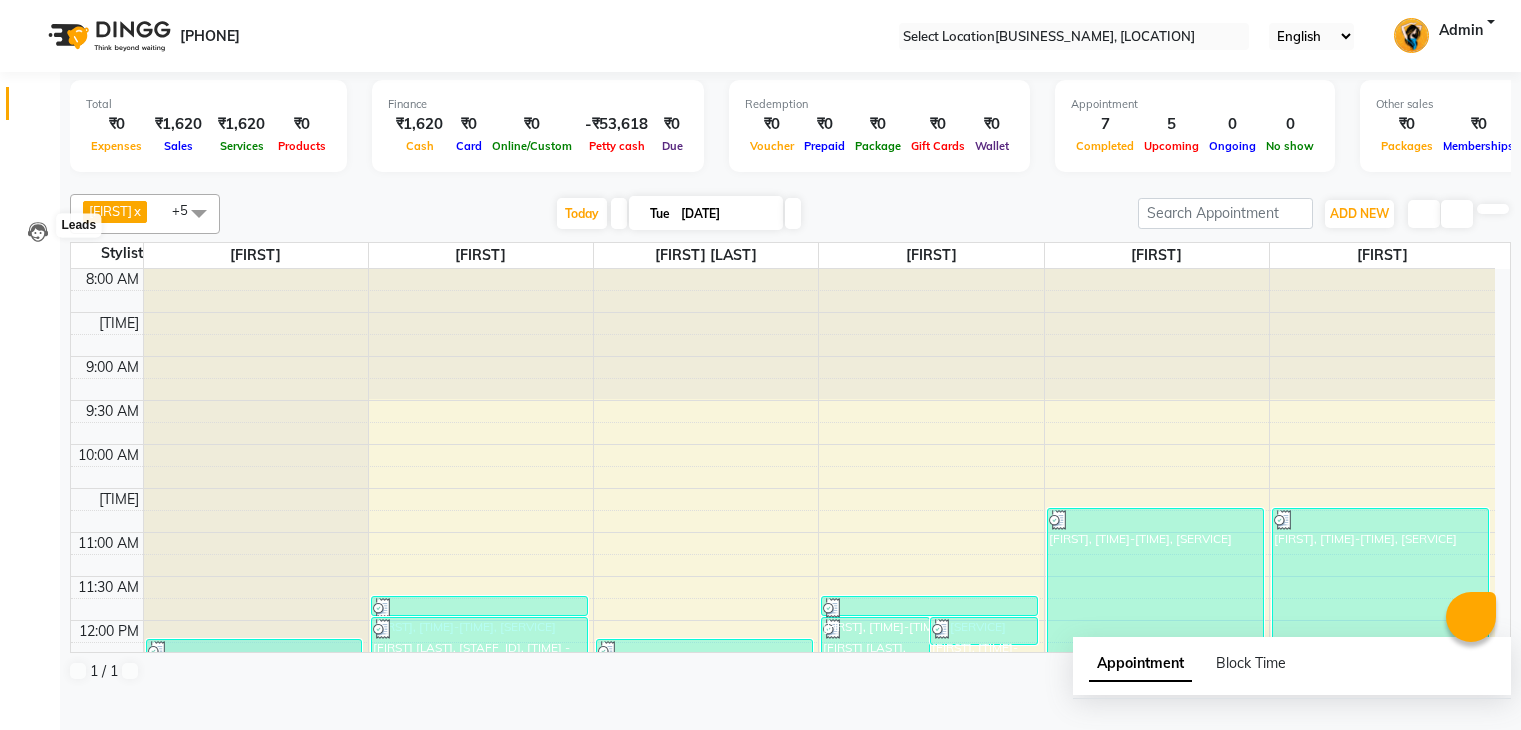 scroll, scrollTop: 0, scrollLeft: 0, axis: both 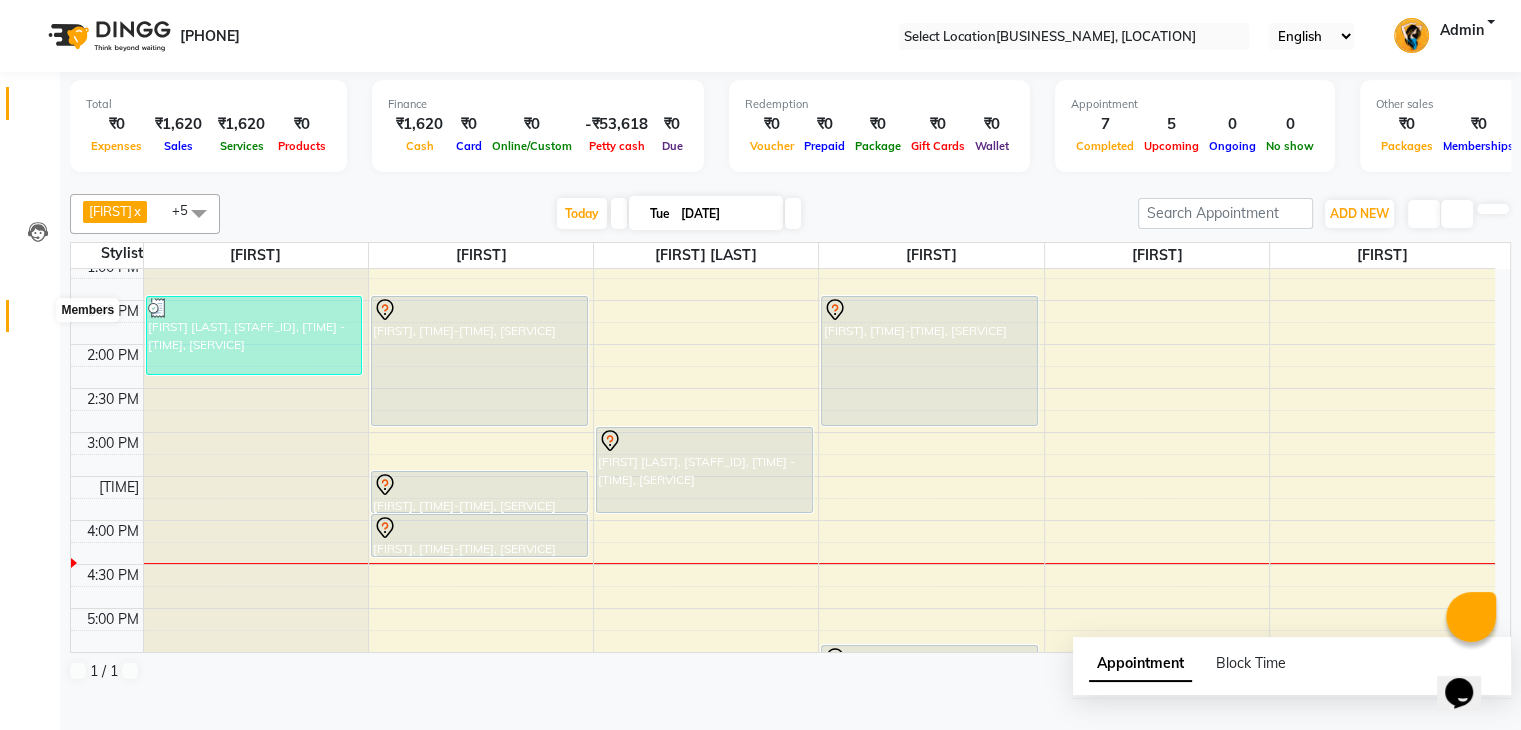 click at bounding box center (37, 321) 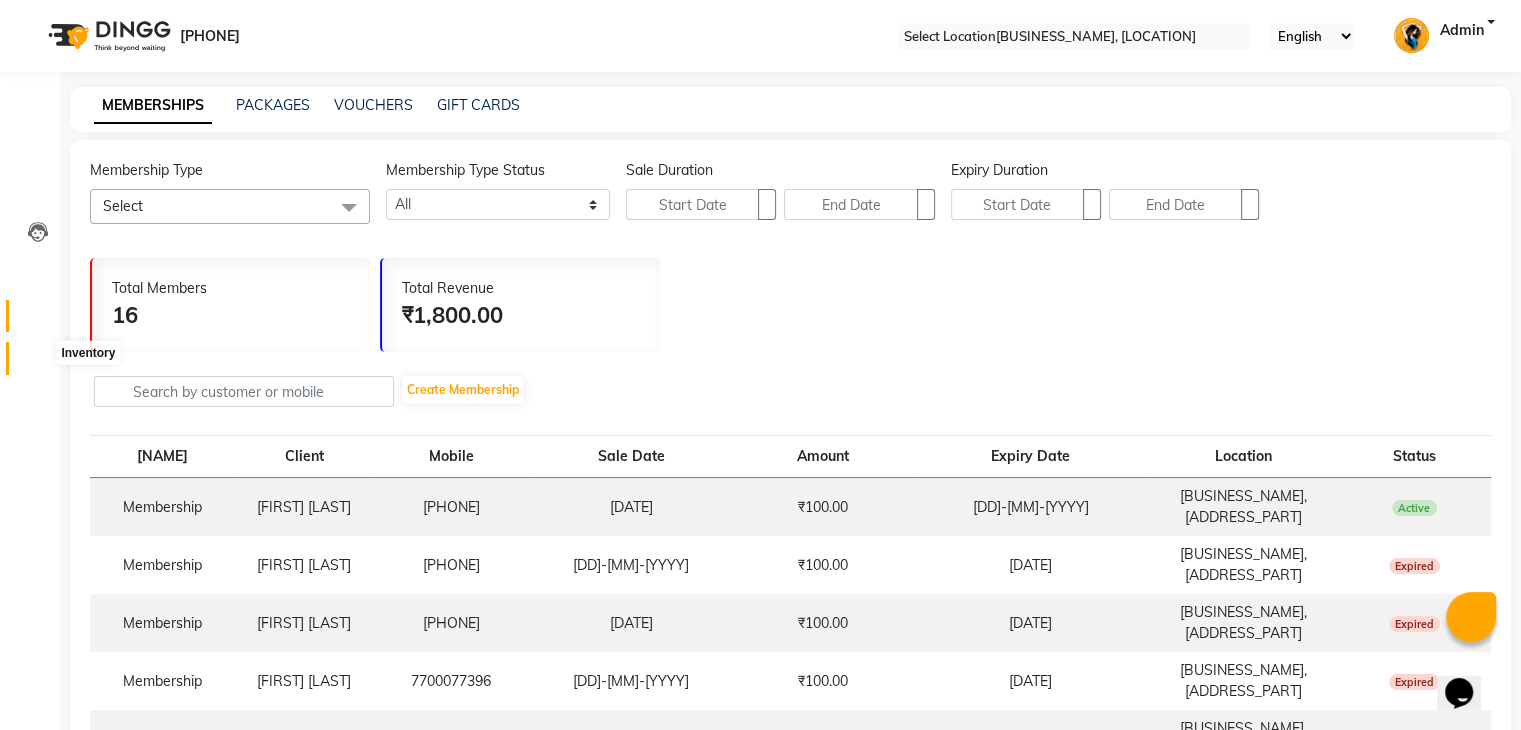 click at bounding box center (38, 363) 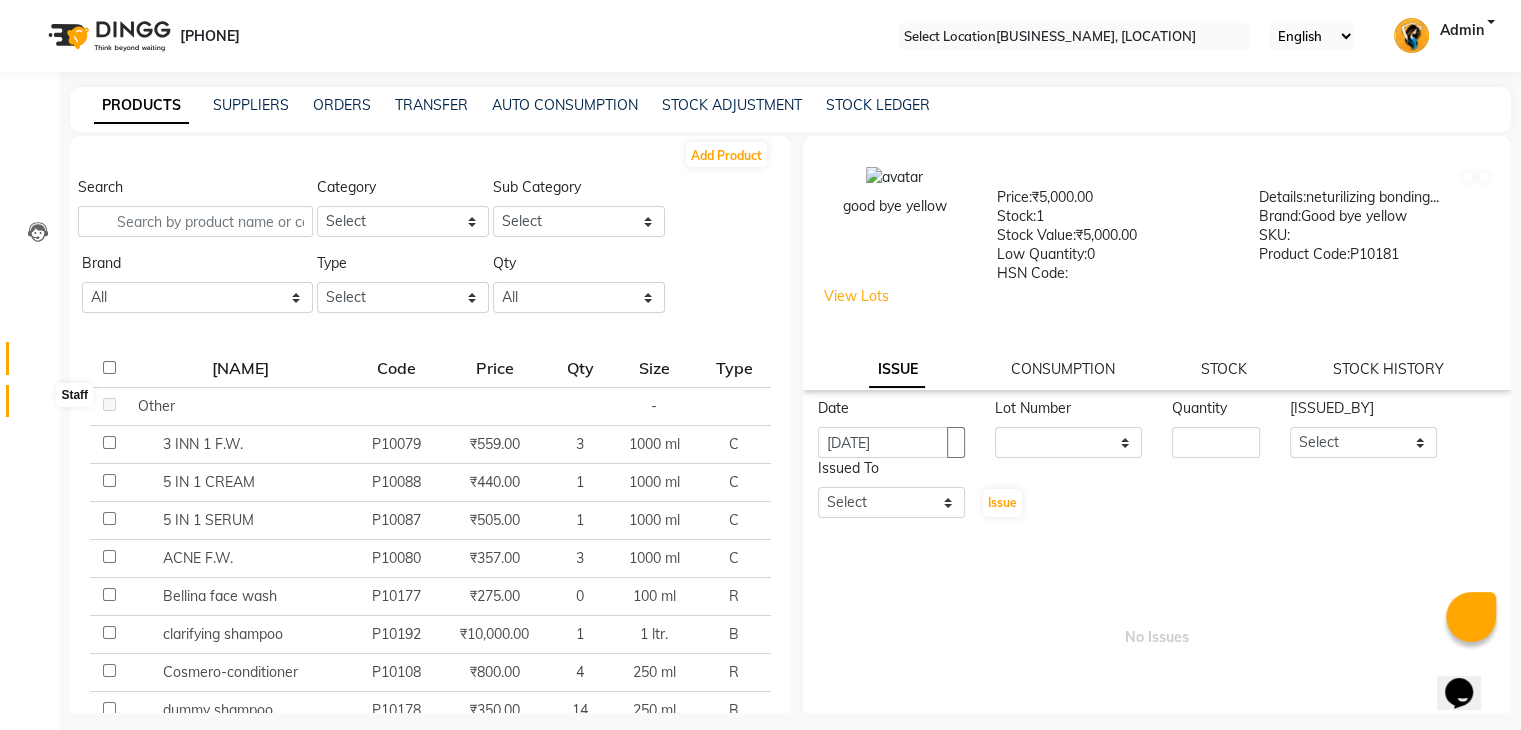 click at bounding box center [38, 406] 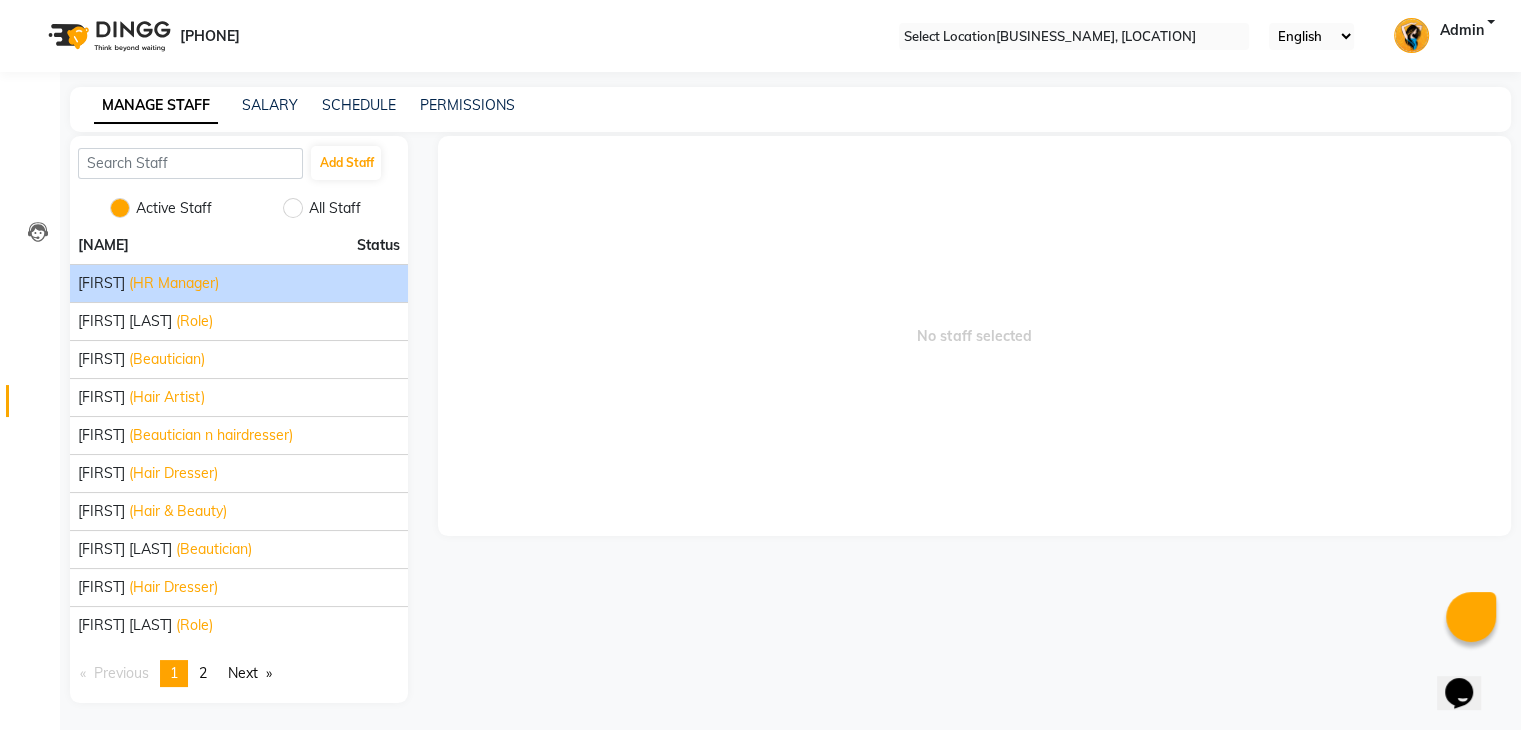 click on "(HR Manager)" at bounding box center [174, 283] 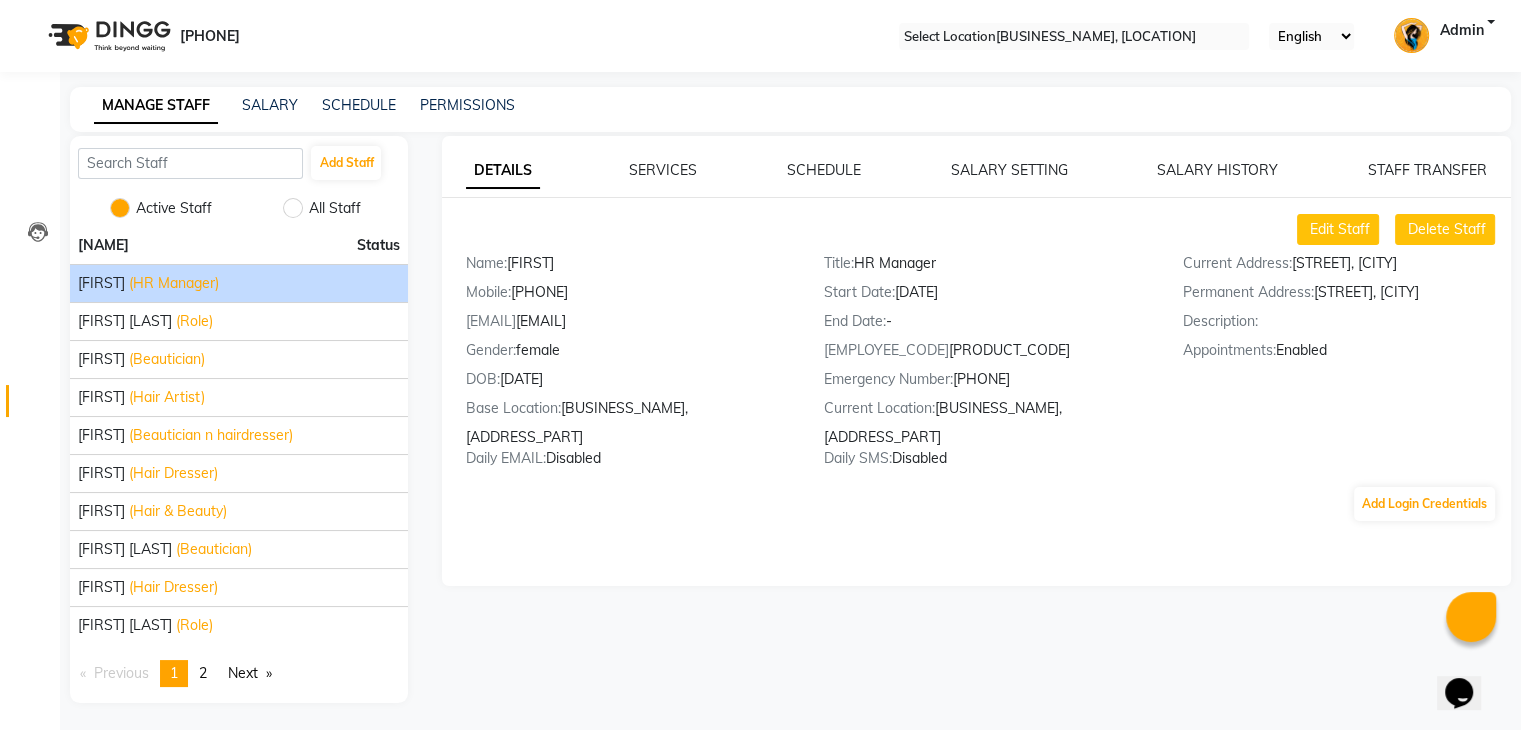 scroll, scrollTop: 24, scrollLeft: 0, axis: vertical 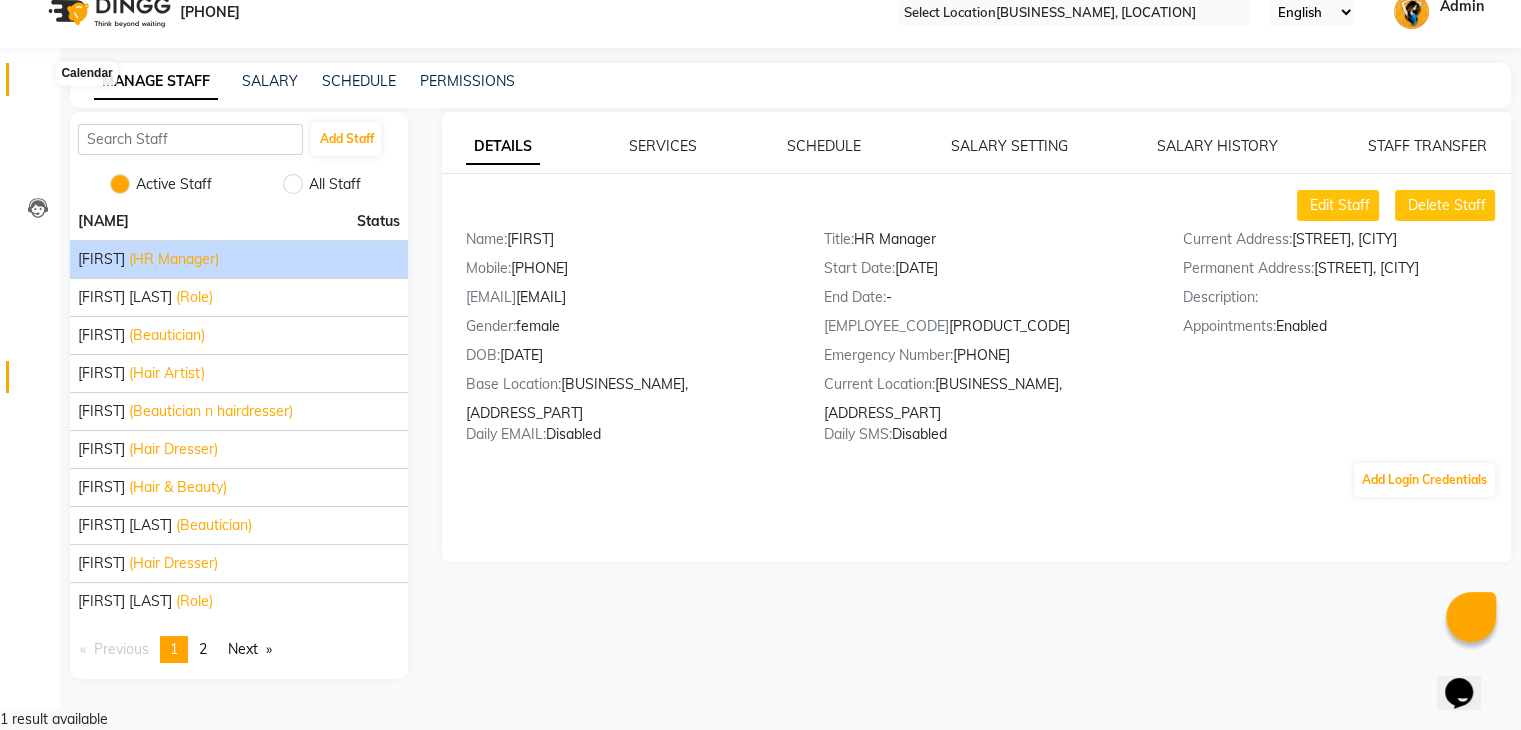 click at bounding box center (37, 84) 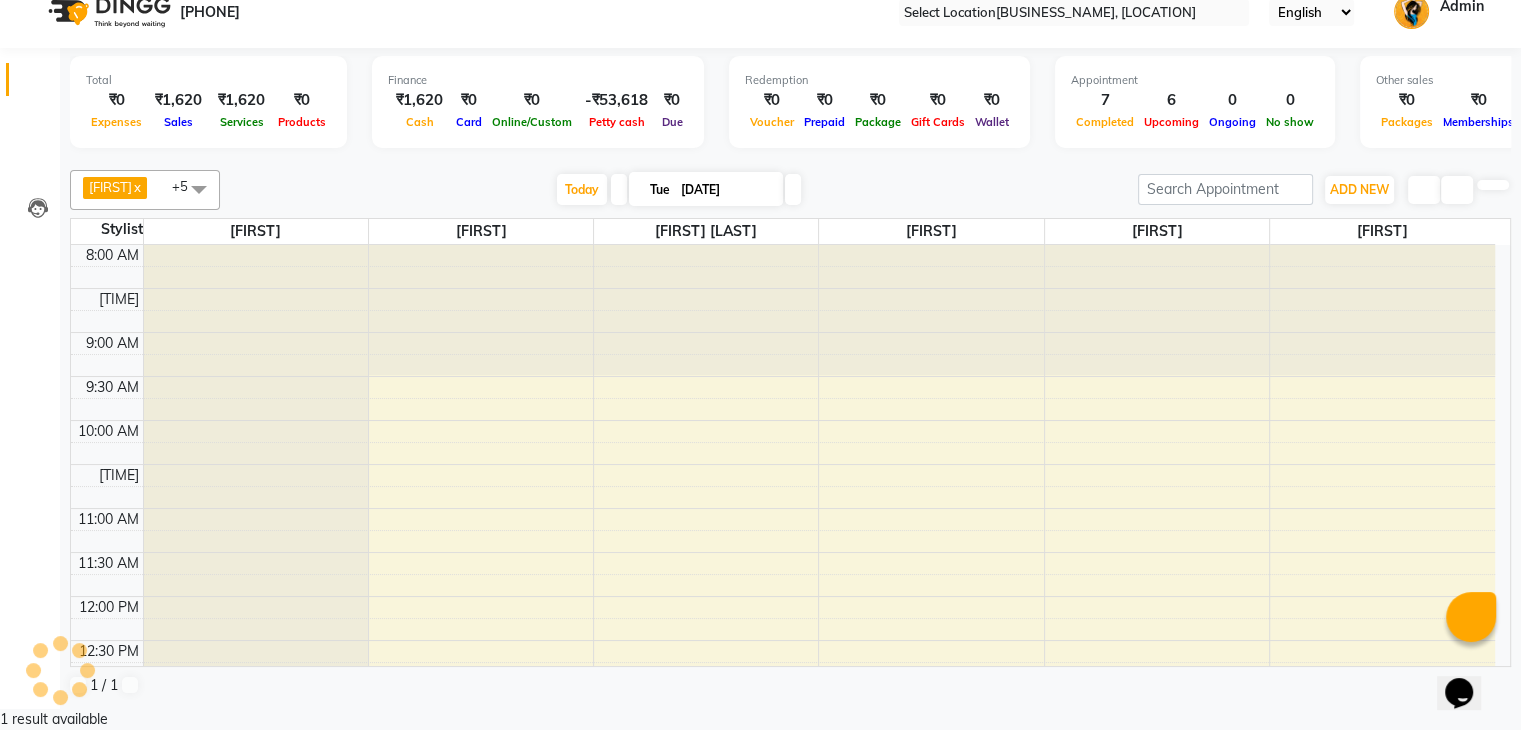 scroll, scrollTop: 0, scrollLeft: 0, axis: both 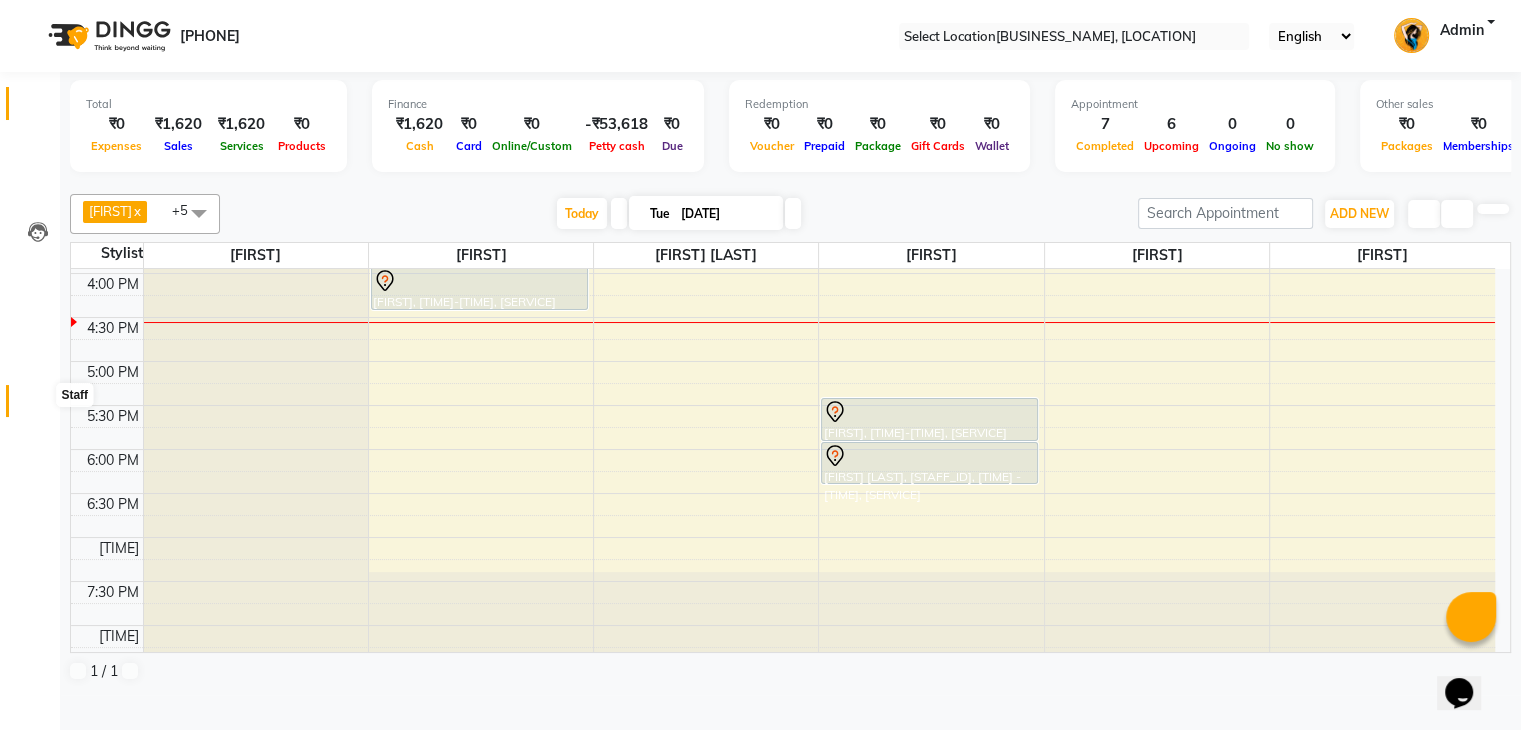 click at bounding box center (38, 406) 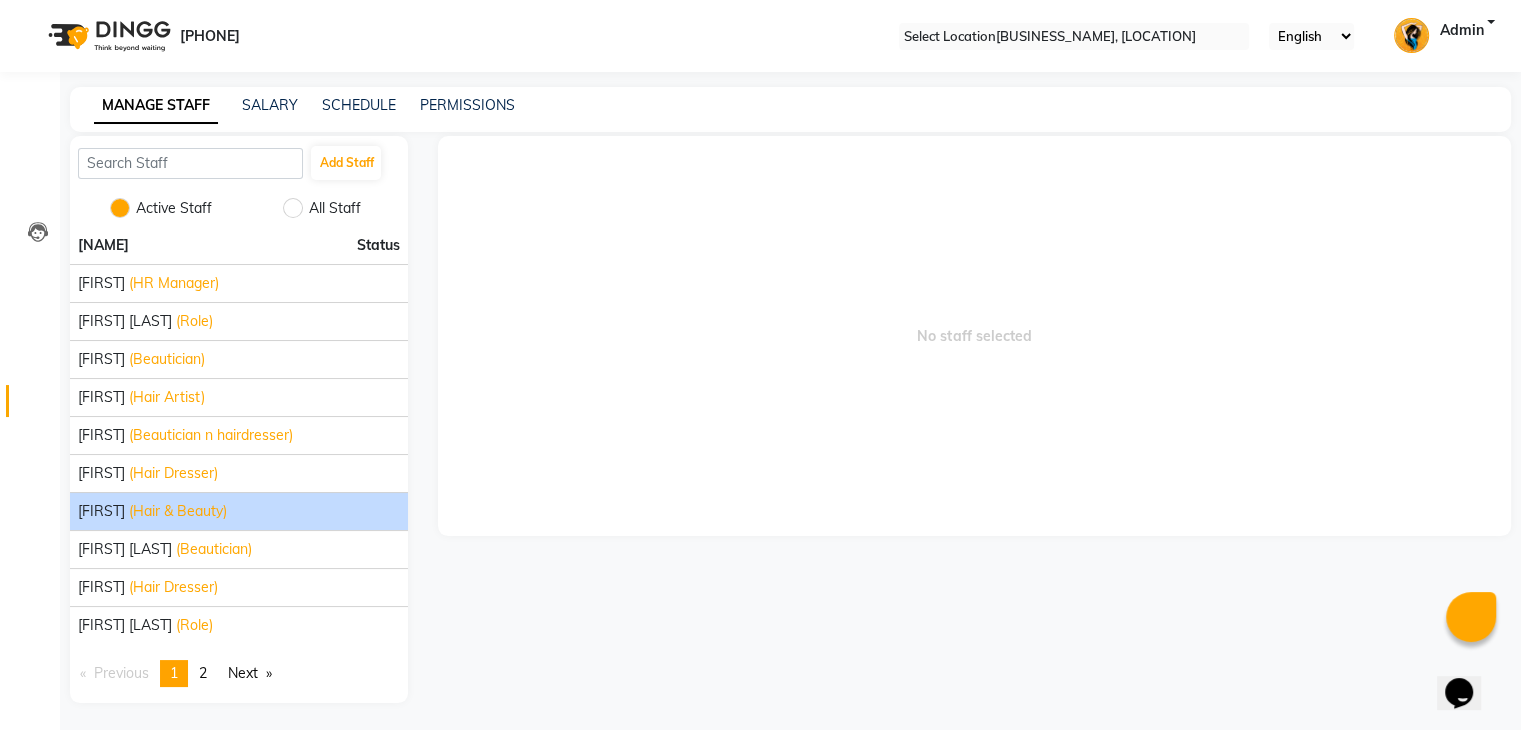 click on "(Hair & Beauty)" at bounding box center (174, 283) 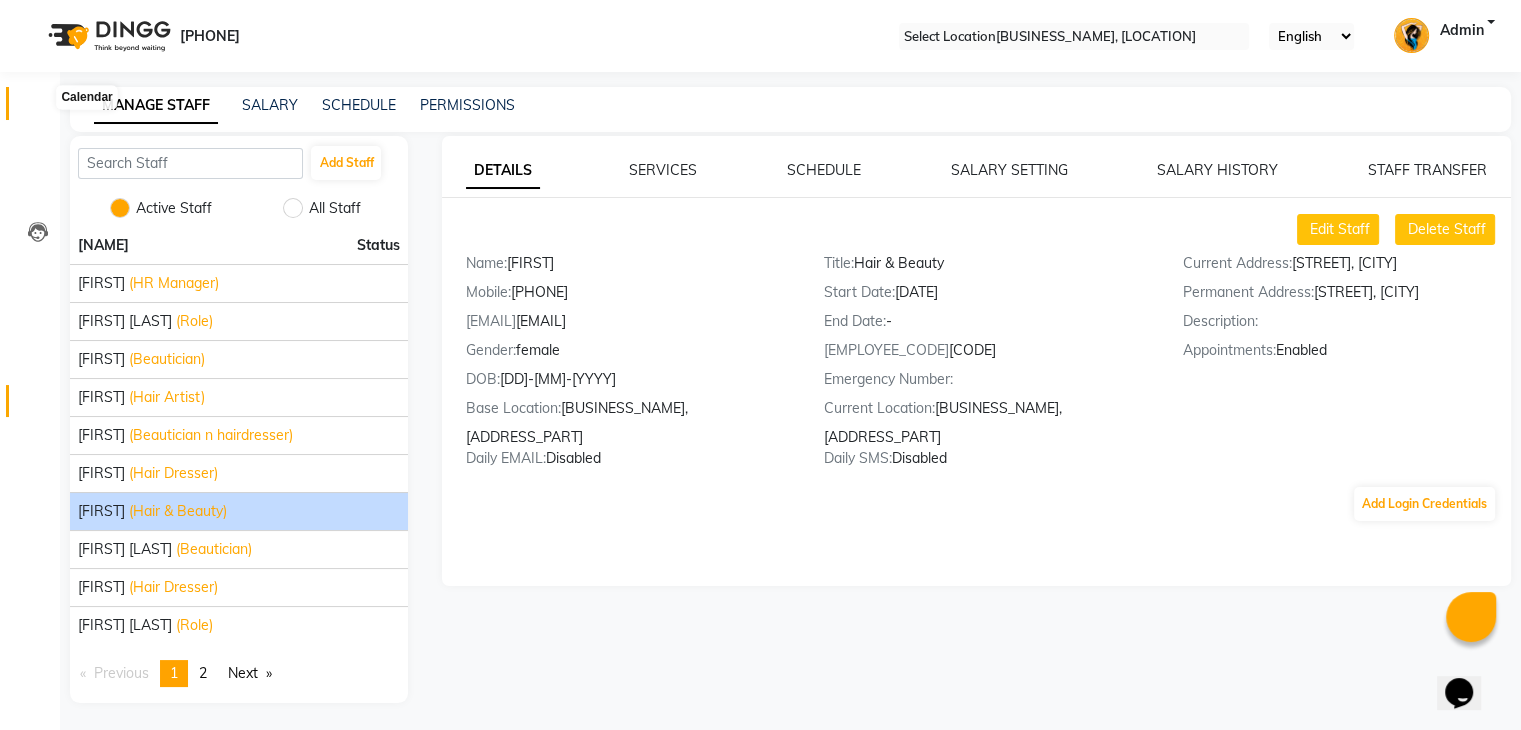 click at bounding box center [38, 108] 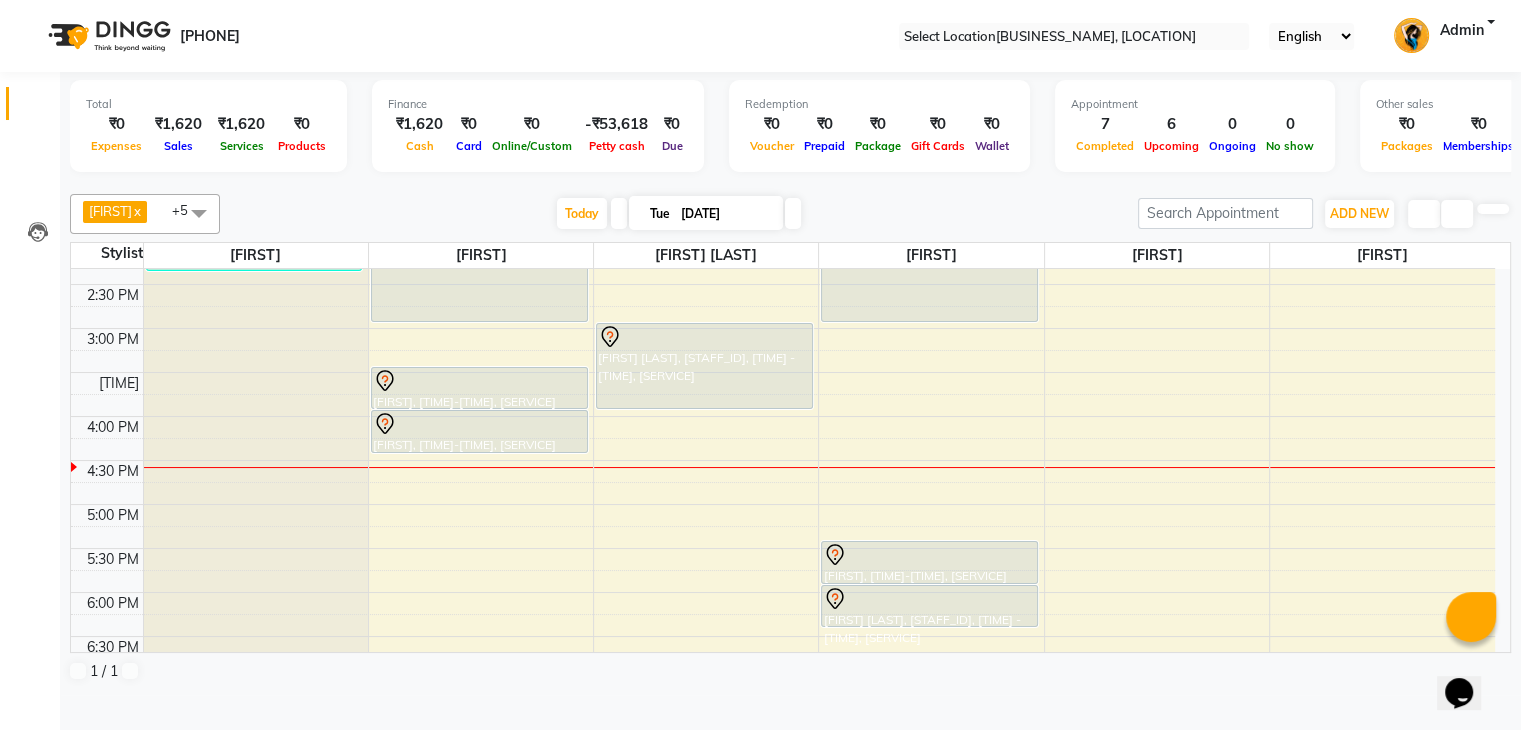 scroll, scrollTop: 563, scrollLeft: 0, axis: vertical 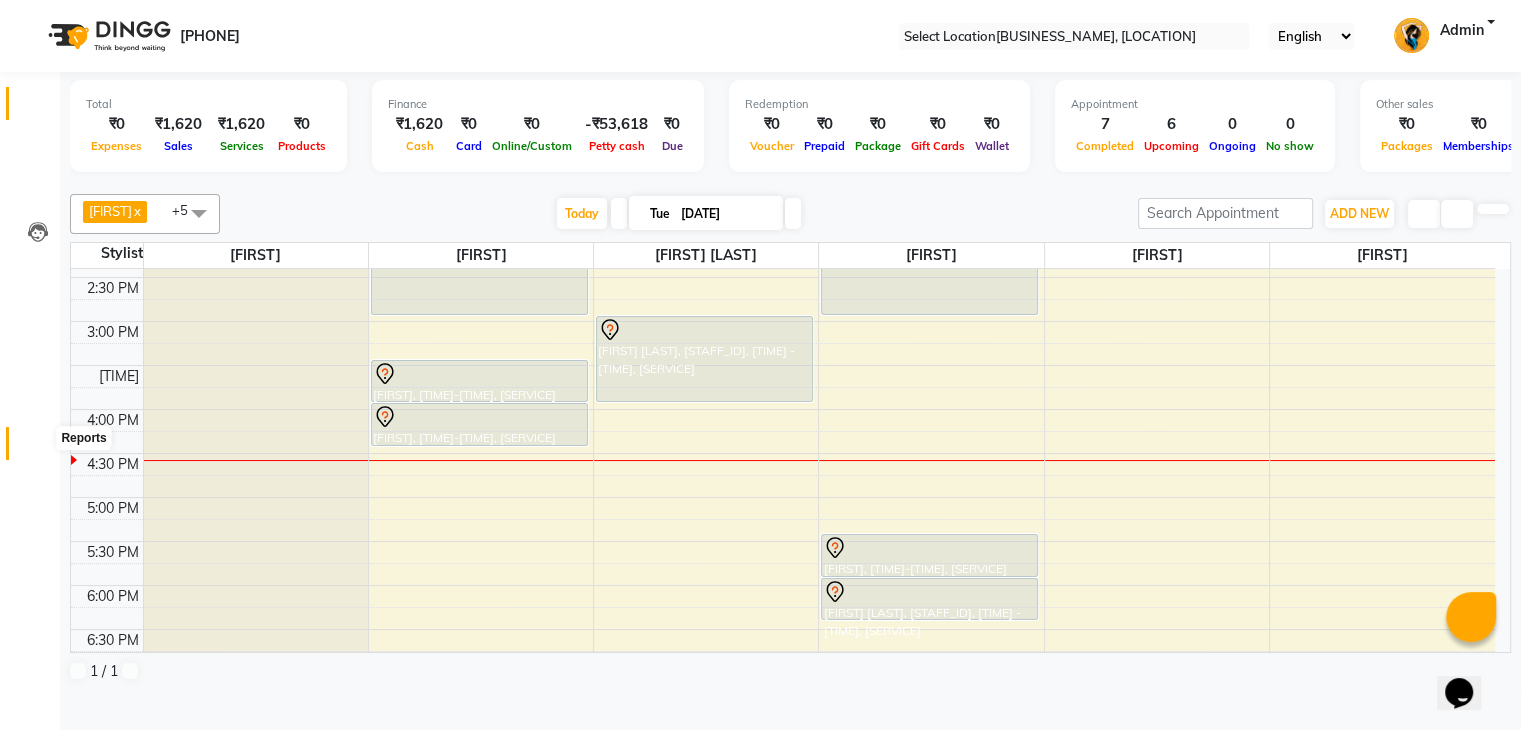 click at bounding box center (38, 448) 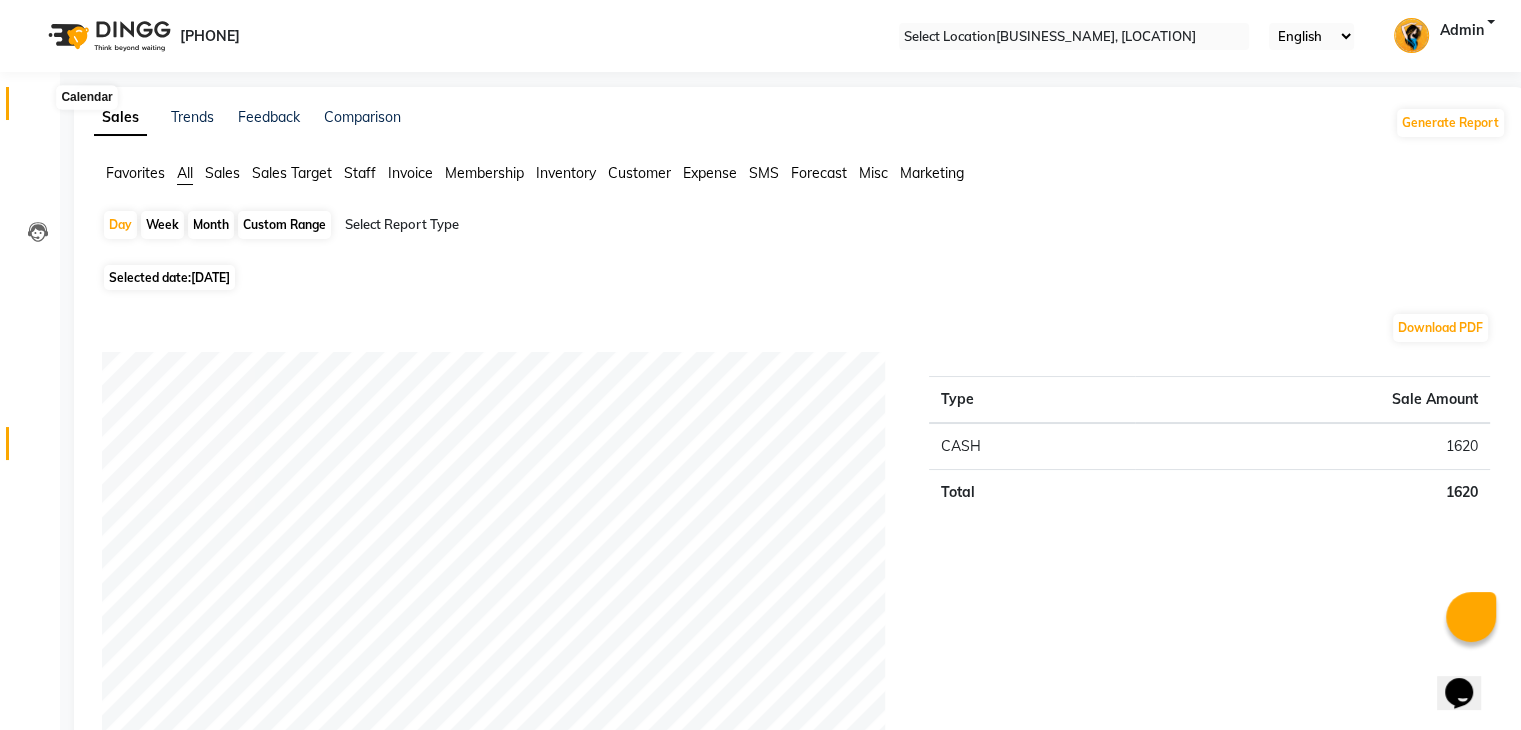 click at bounding box center (37, 108) 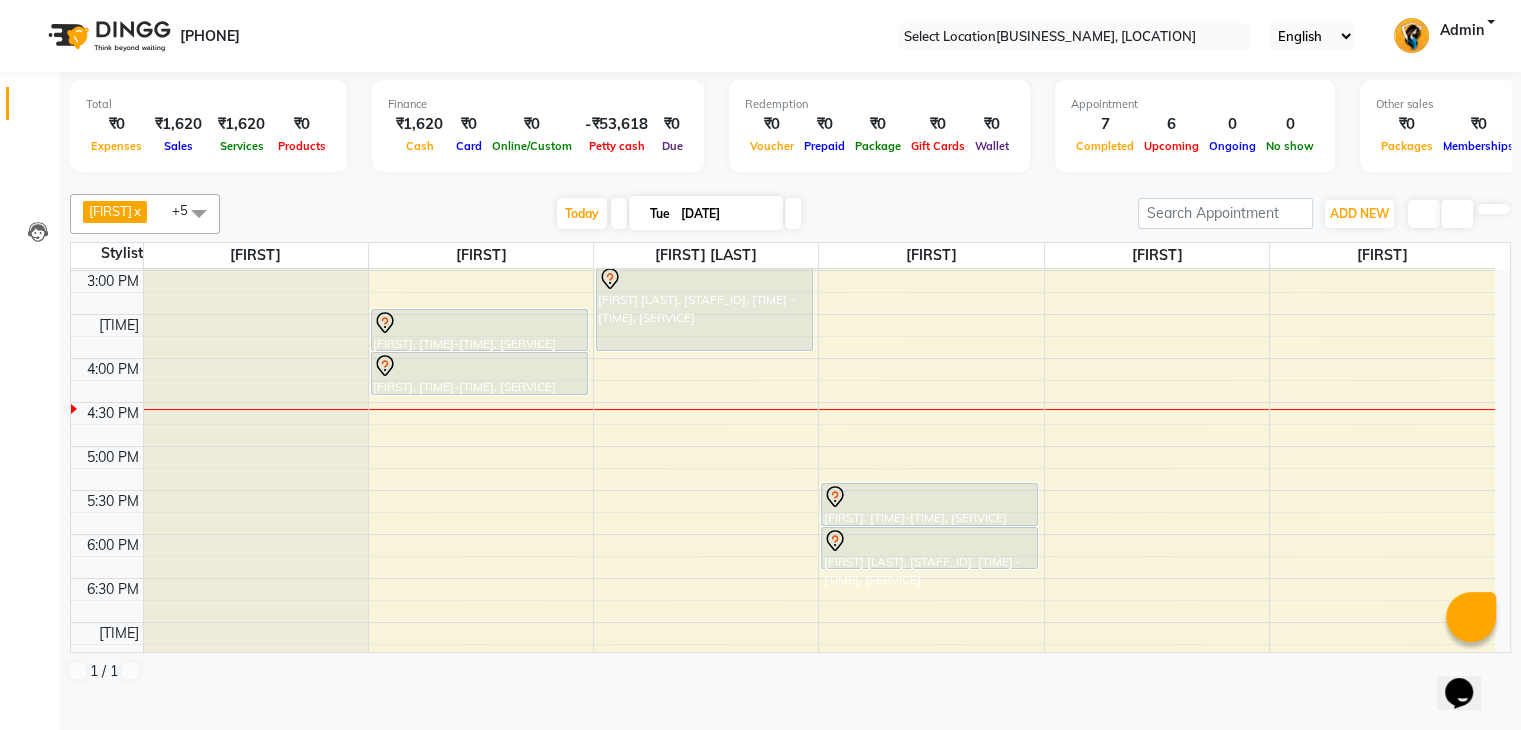 scroll, scrollTop: 614, scrollLeft: 0, axis: vertical 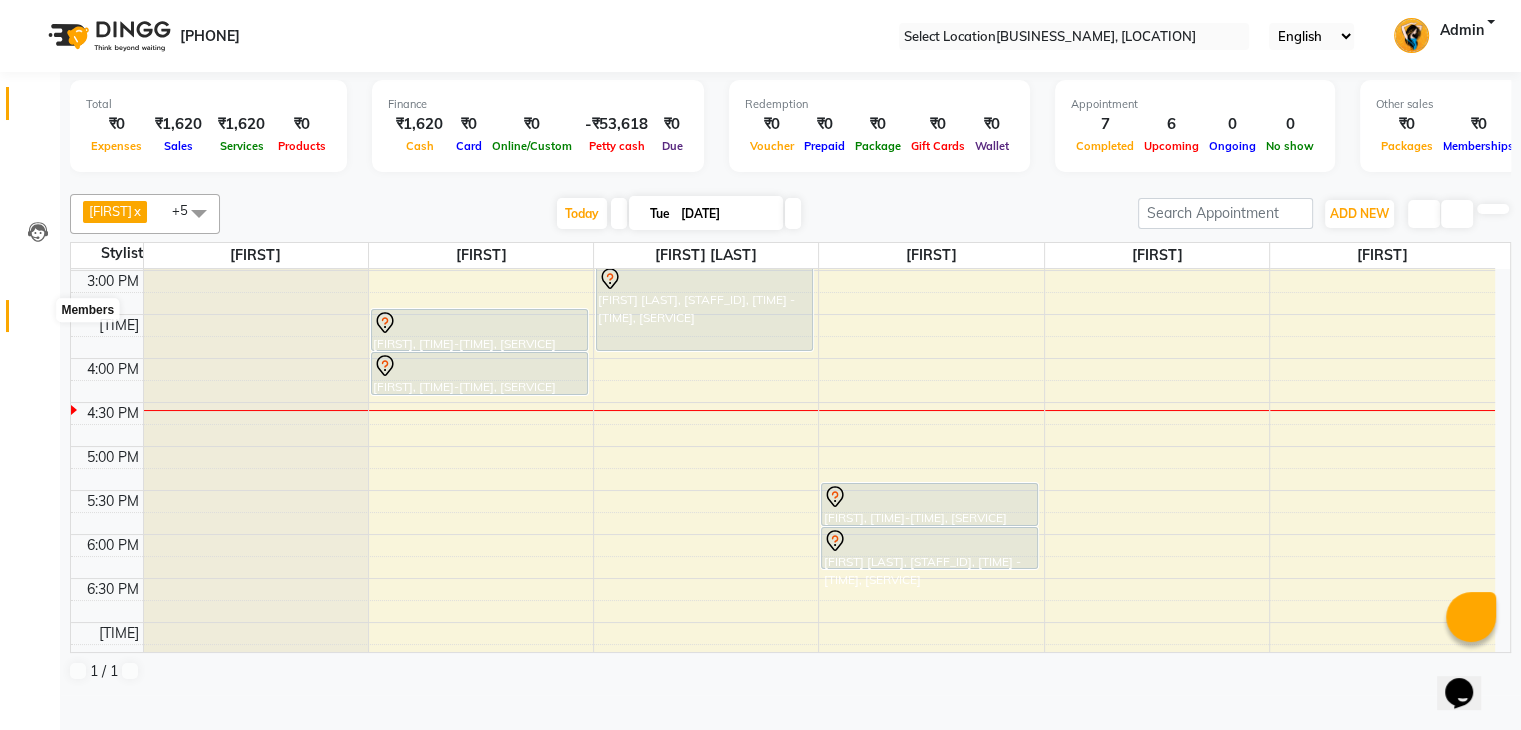 click at bounding box center (37, 321) 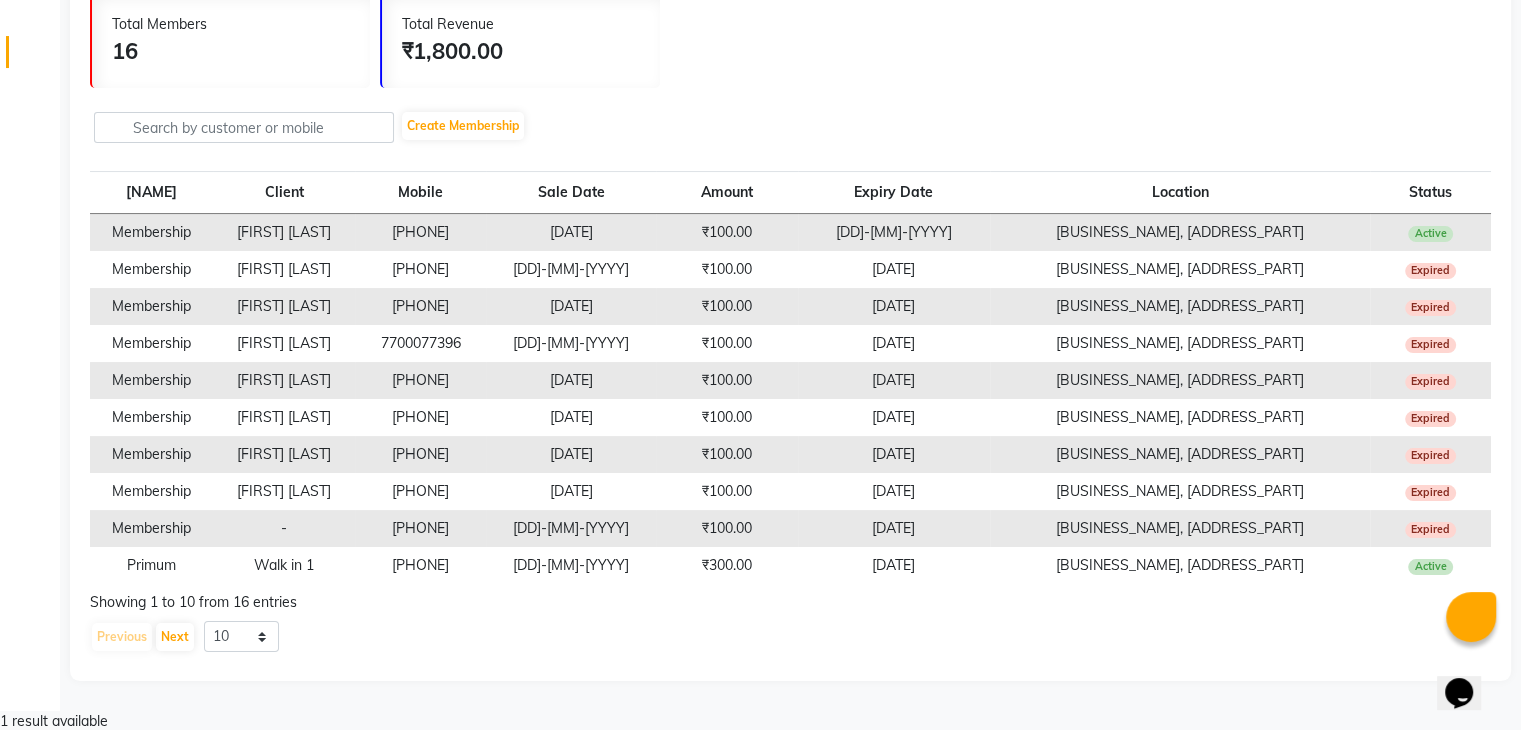 scroll, scrollTop: 0, scrollLeft: 0, axis: both 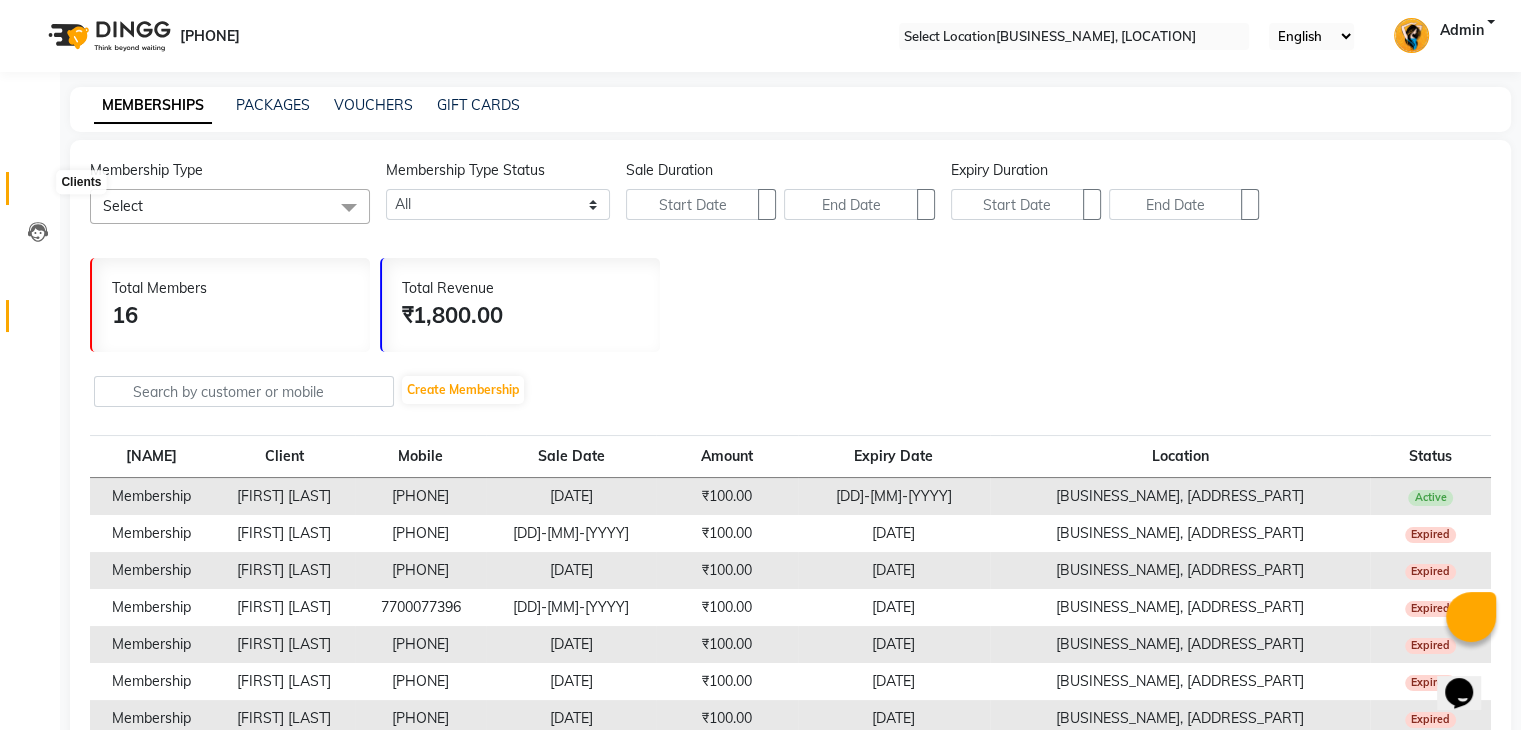 click at bounding box center (38, 193) 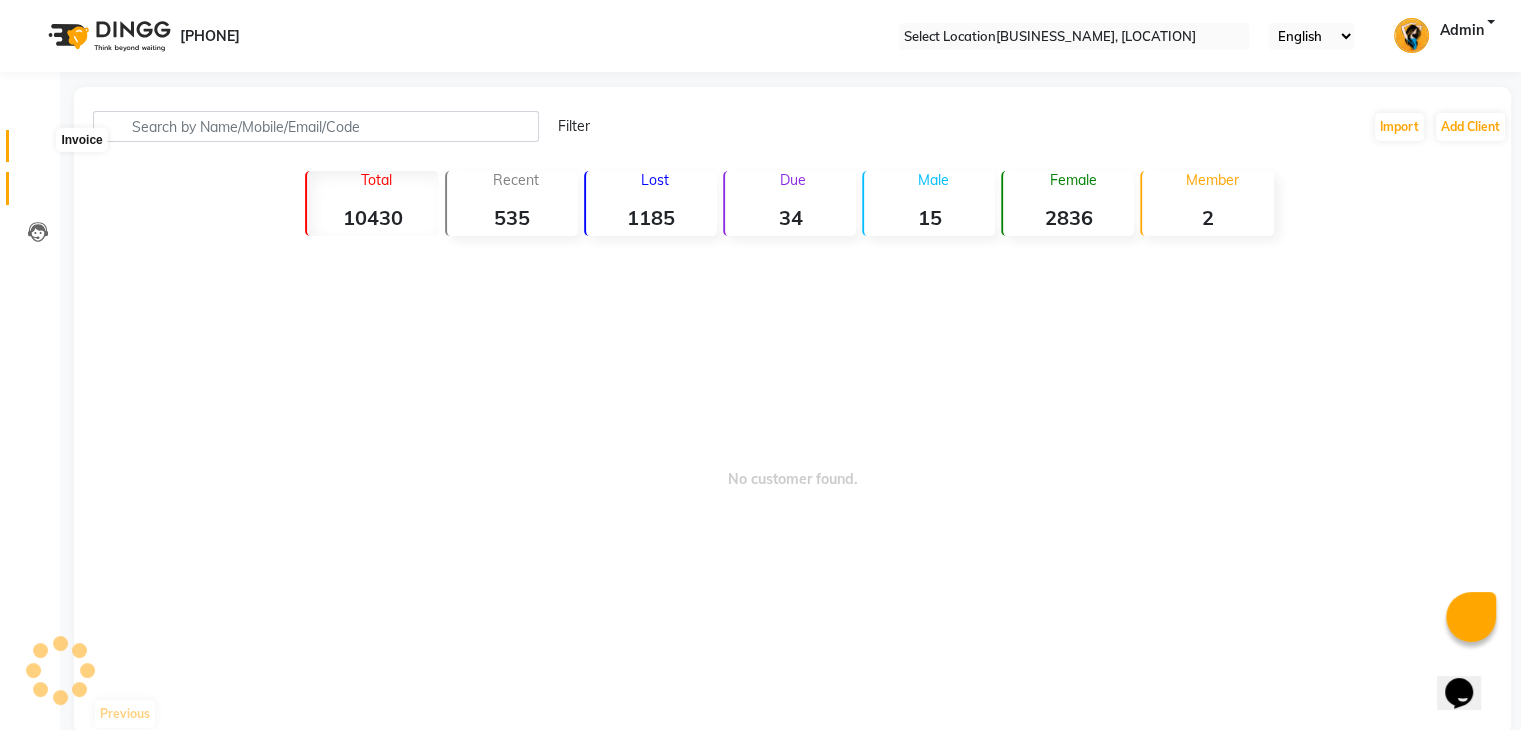 click at bounding box center (38, 151) 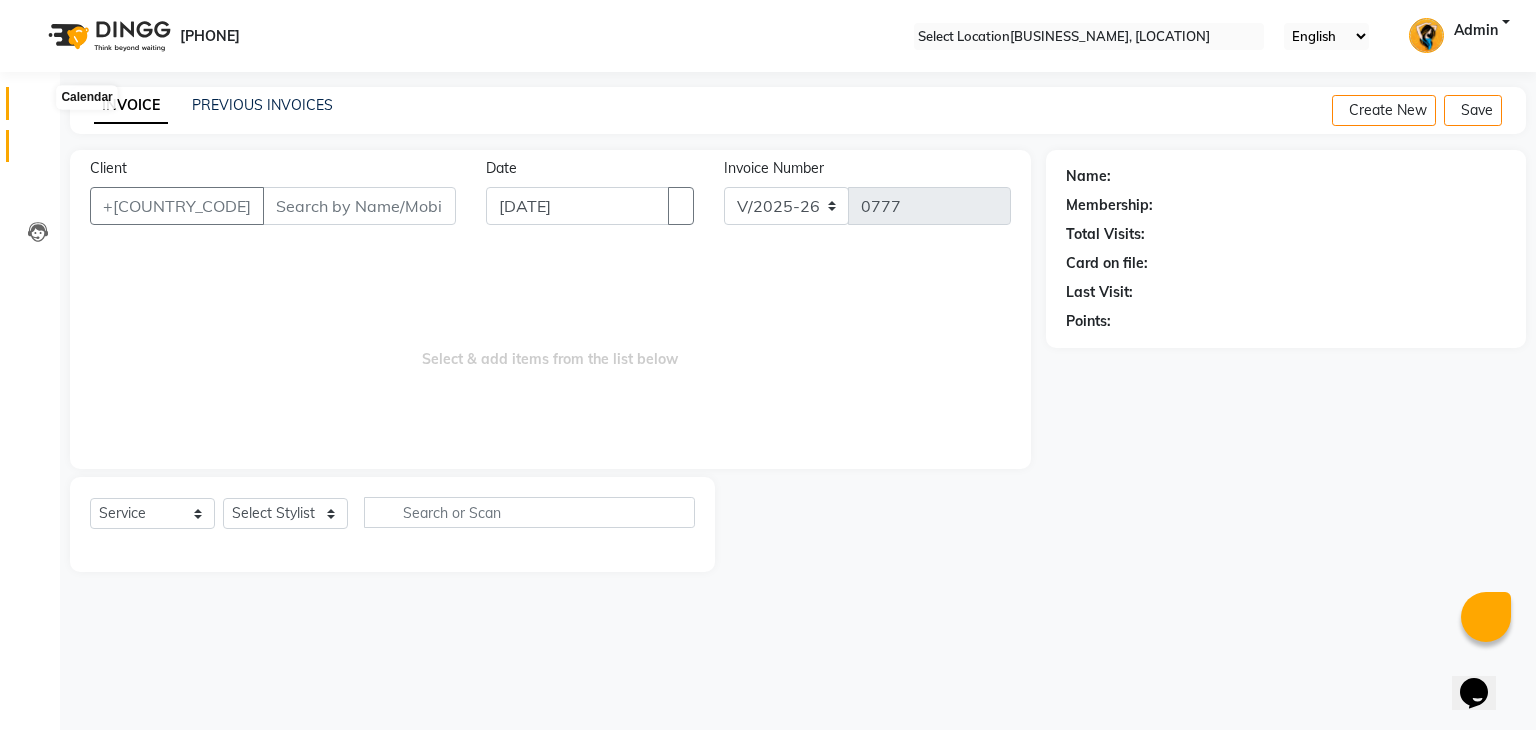 click at bounding box center (38, 108) 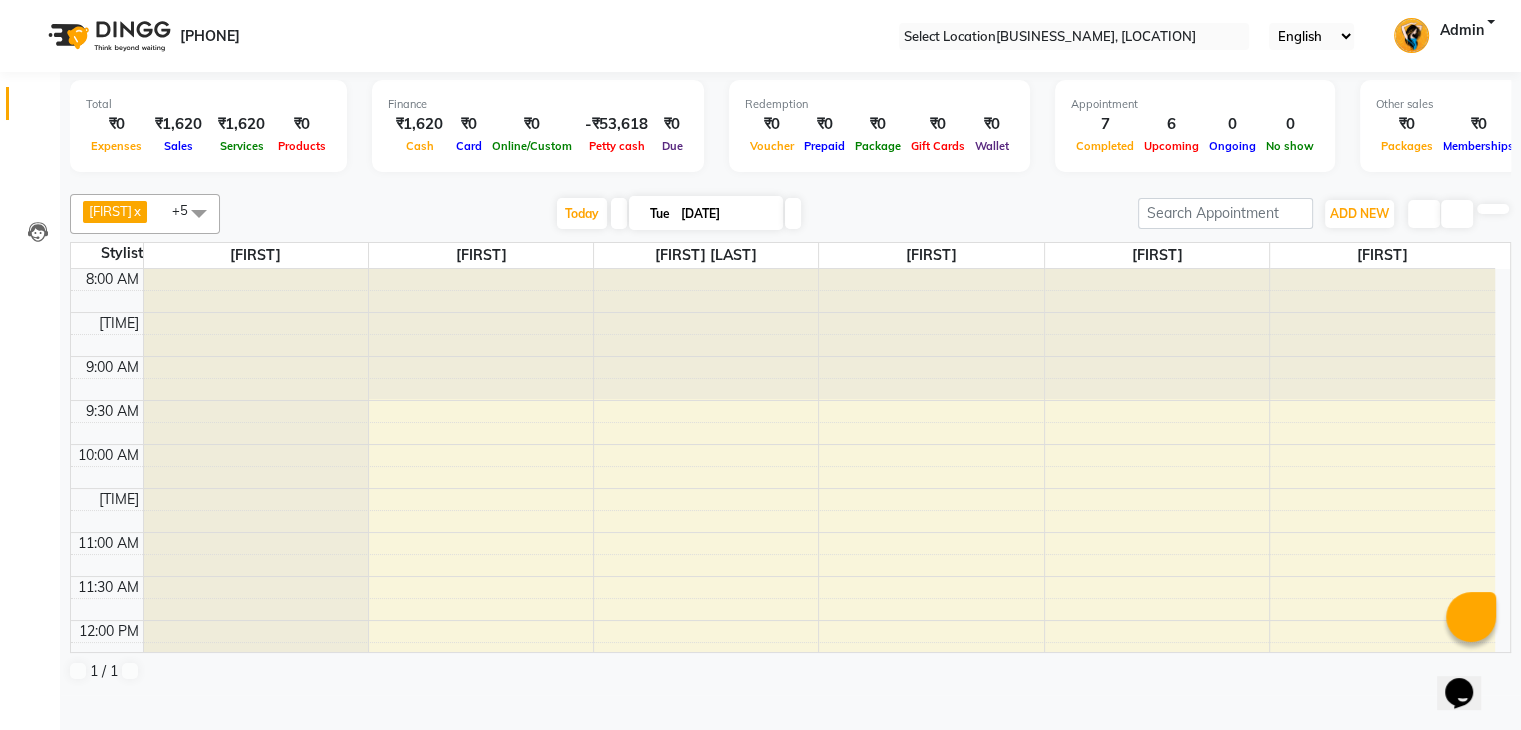scroll, scrollTop: 699, scrollLeft: 0, axis: vertical 